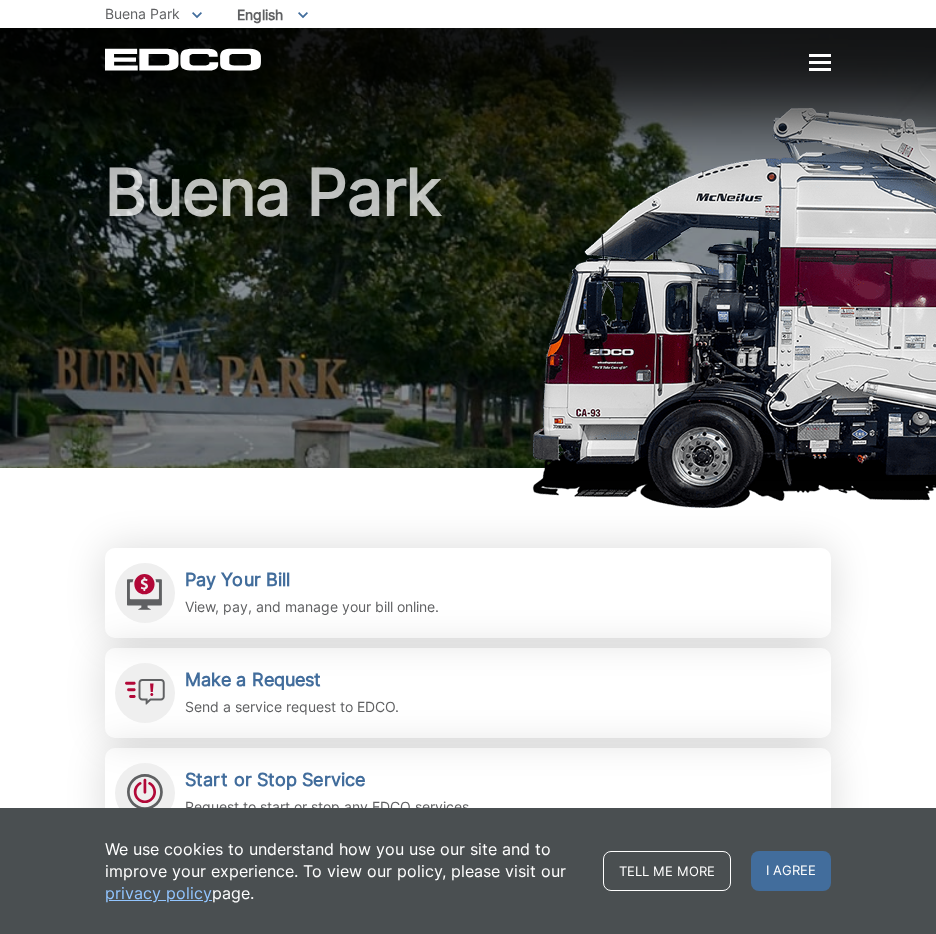 scroll, scrollTop: 0, scrollLeft: 0, axis: both 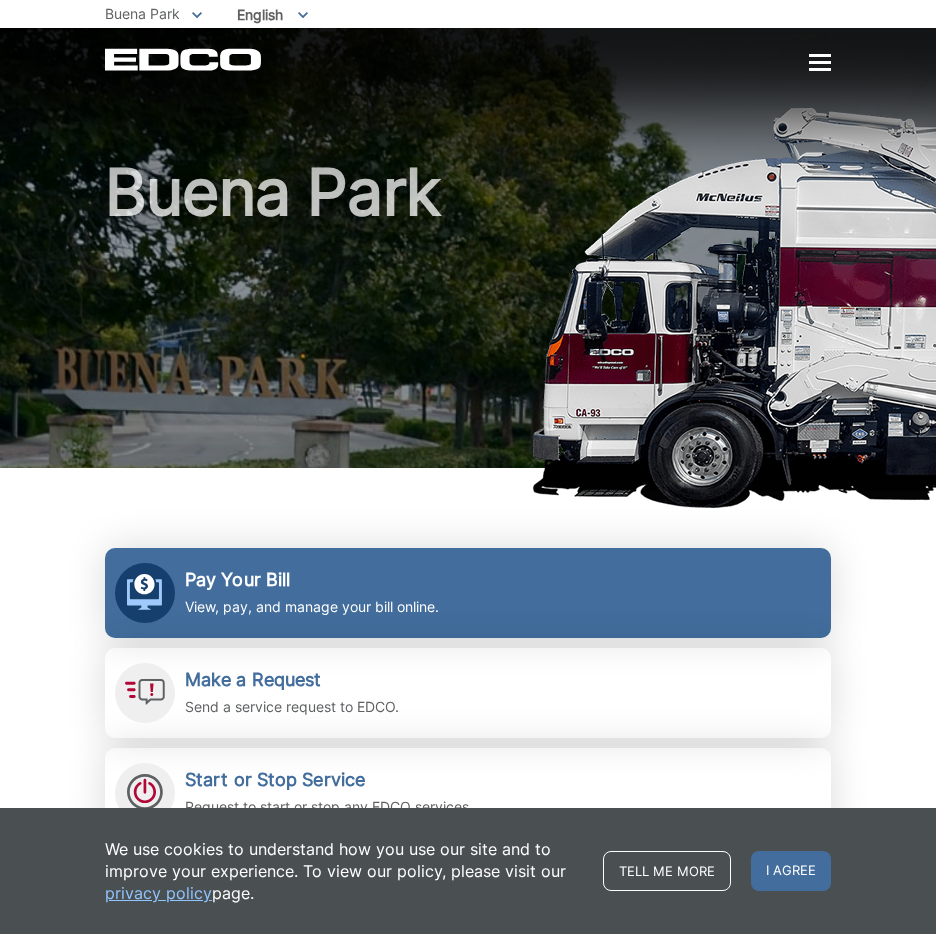 click on "View, pay, and manage your bill online." at bounding box center (312, 607) 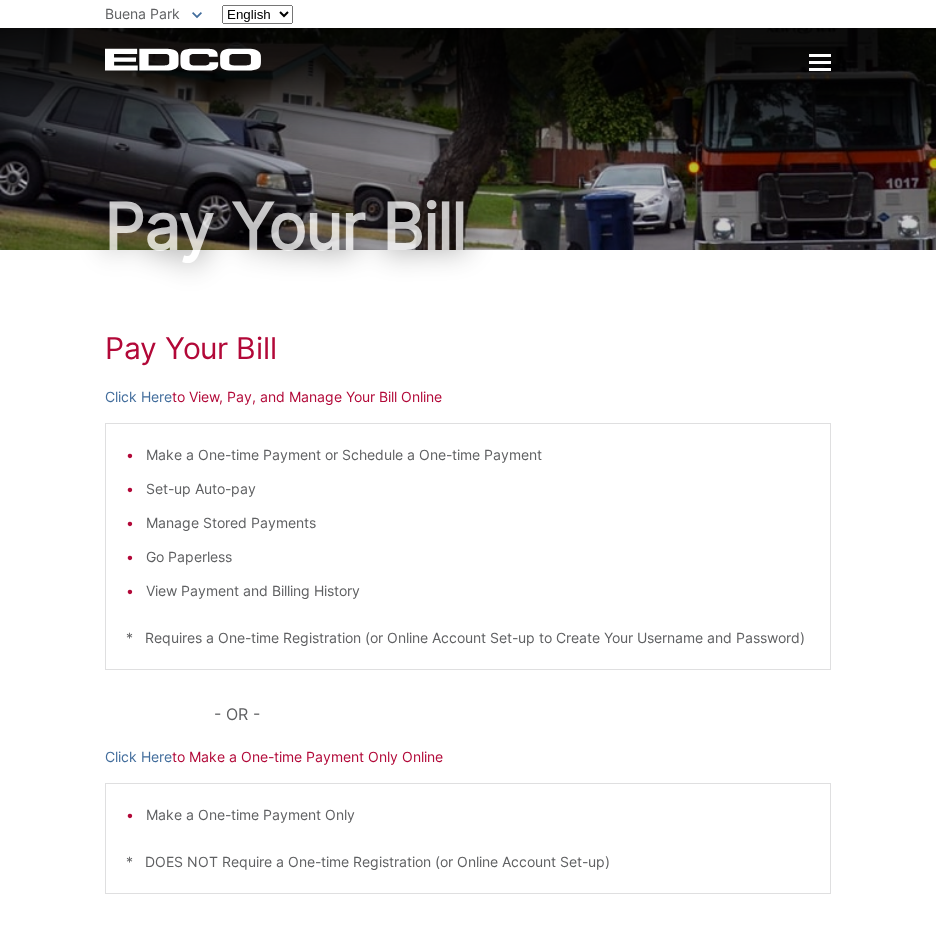 scroll, scrollTop: 0, scrollLeft: 0, axis: both 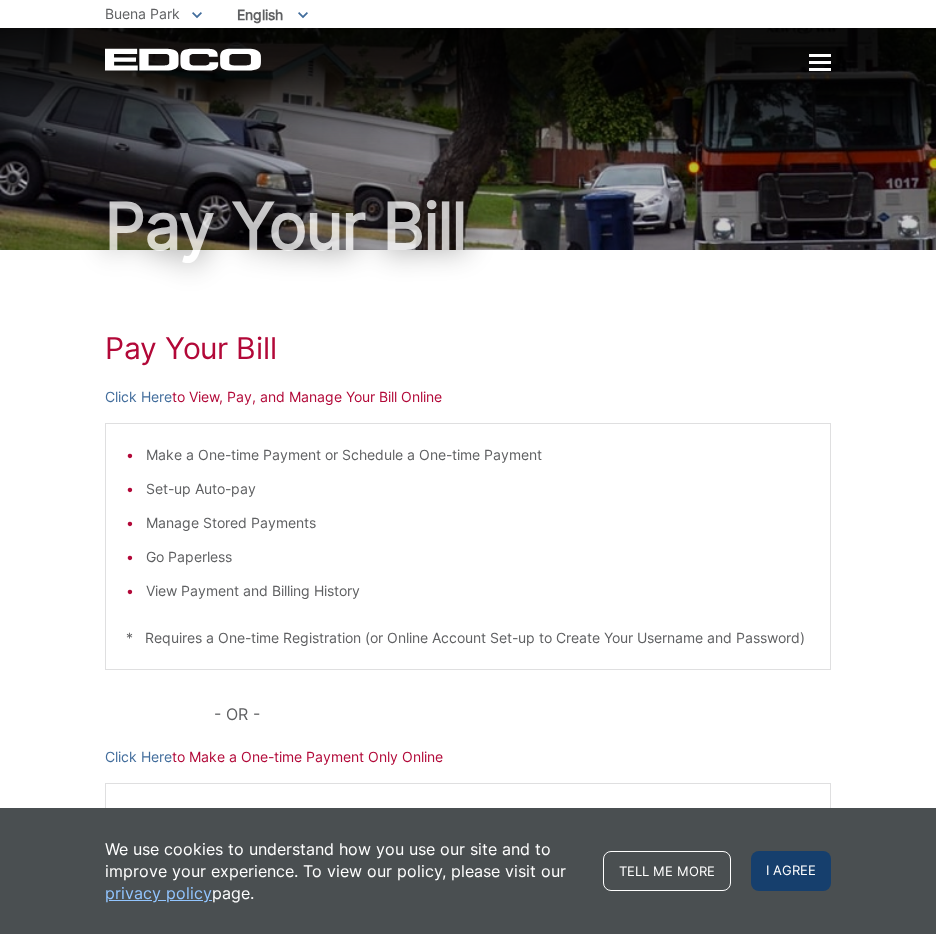click on "I agree" at bounding box center [791, 871] 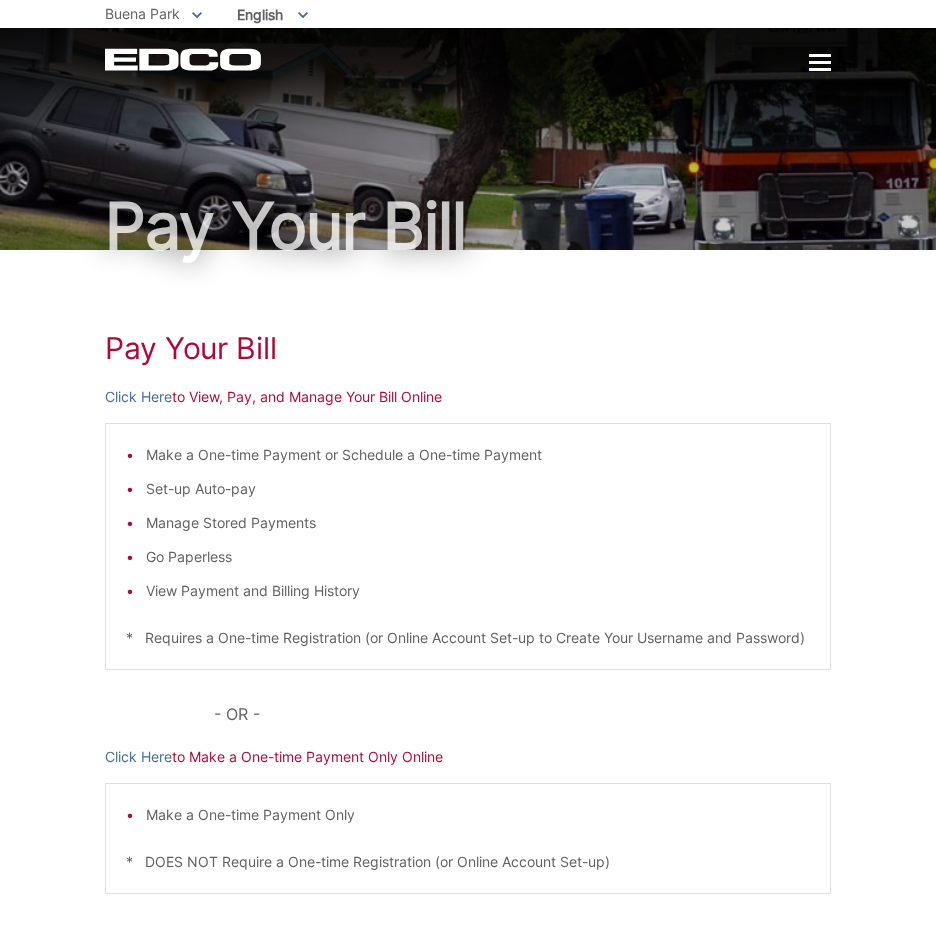 scroll, scrollTop: 174, scrollLeft: 0, axis: vertical 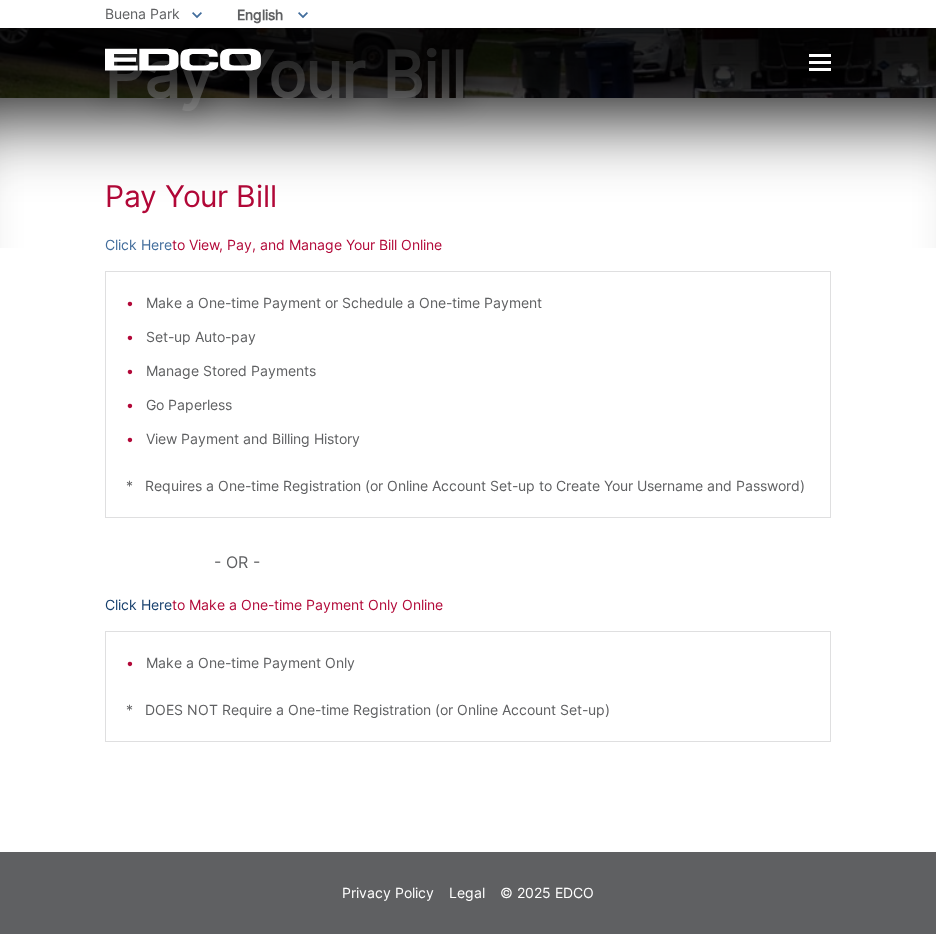 click on "Click Here" at bounding box center [138, 605] 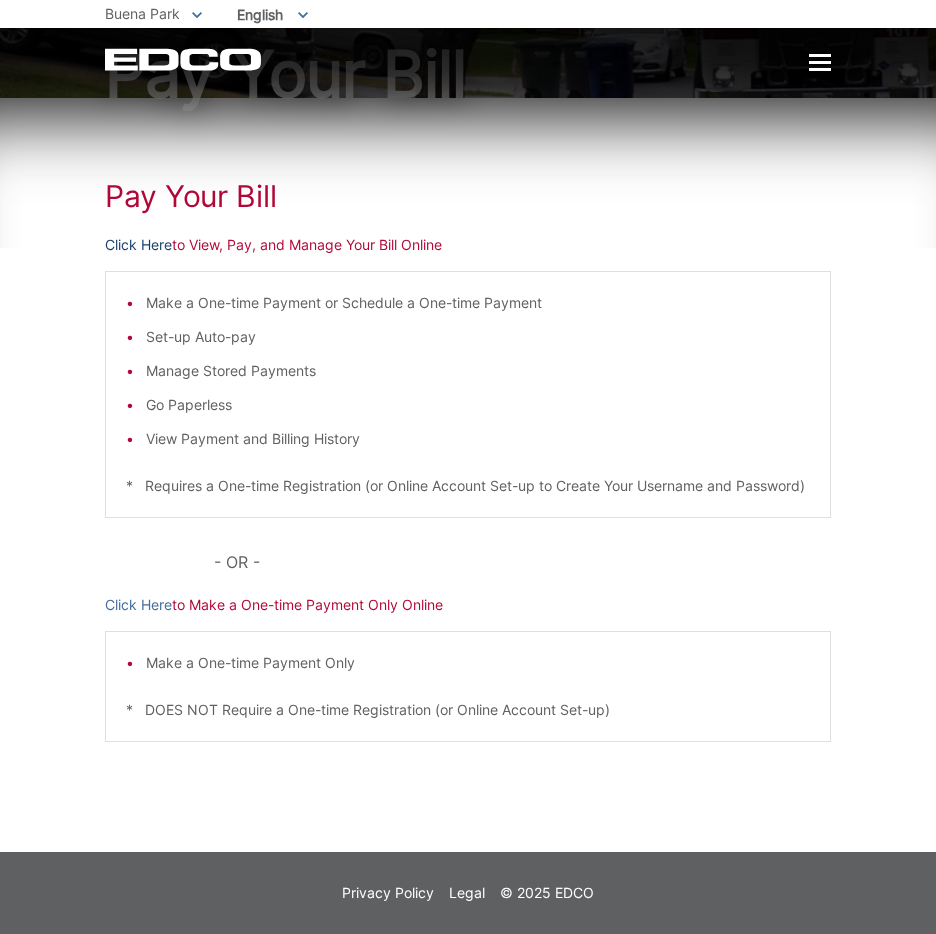 click on "Click Here" at bounding box center [138, 245] 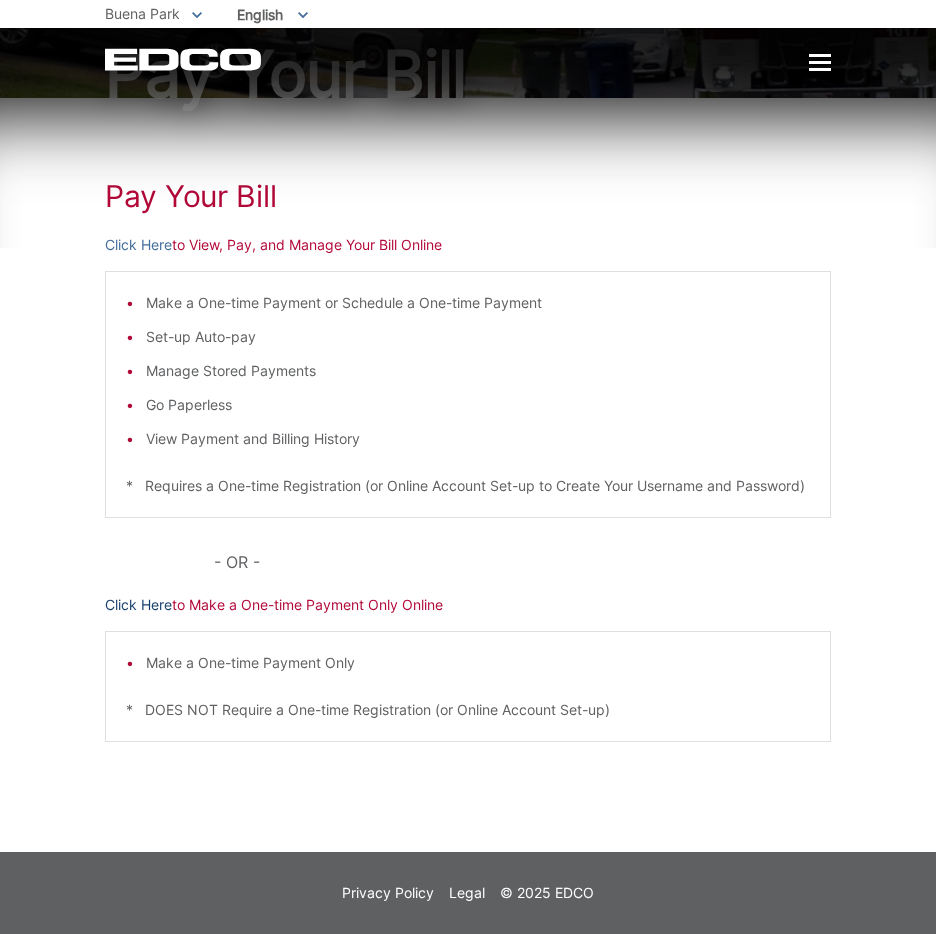 click on "Click Here" at bounding box center (138, 605) 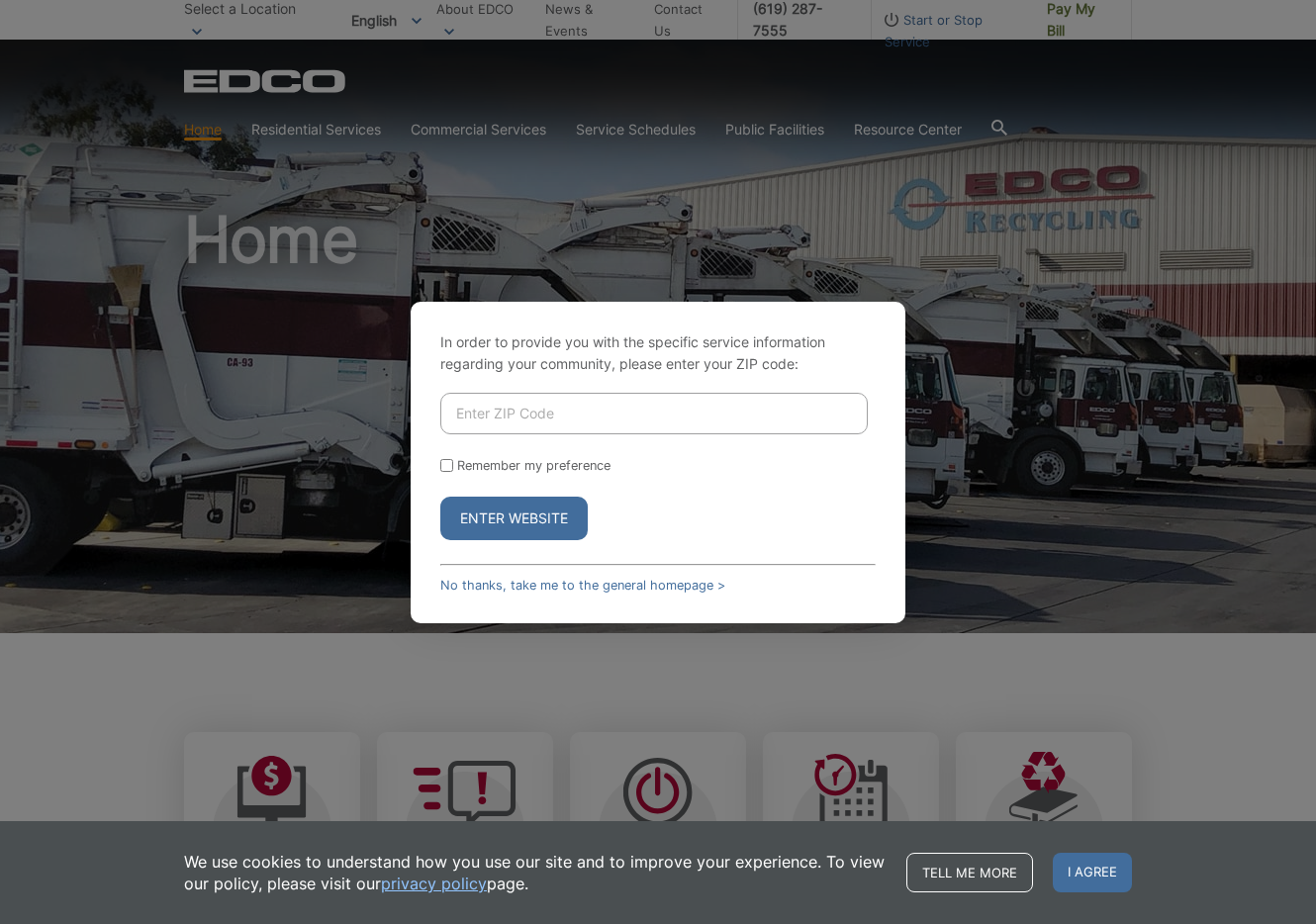 scroll, scrollTop: 0, scrollLeft: 0, axis: both 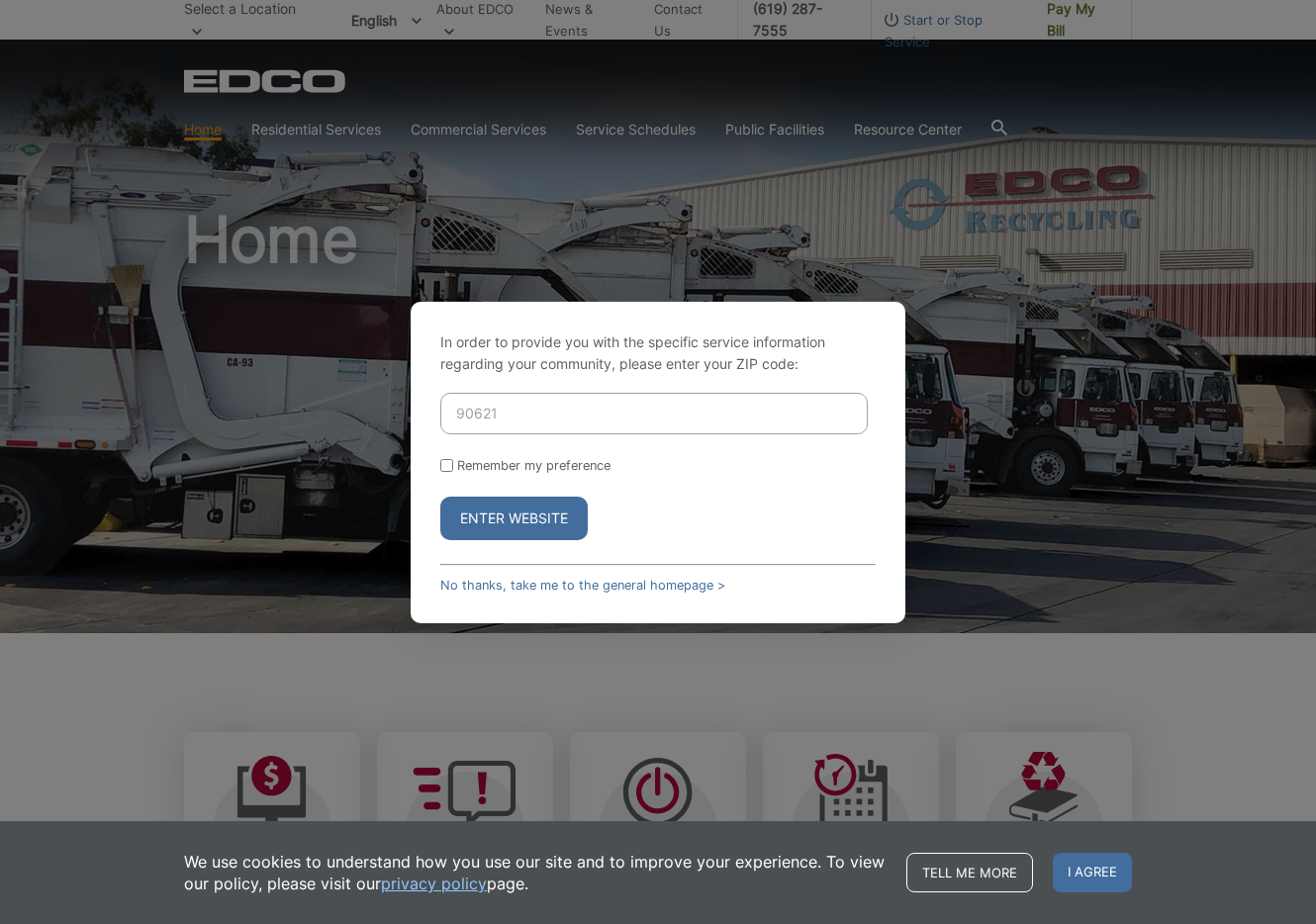 type on "90621" 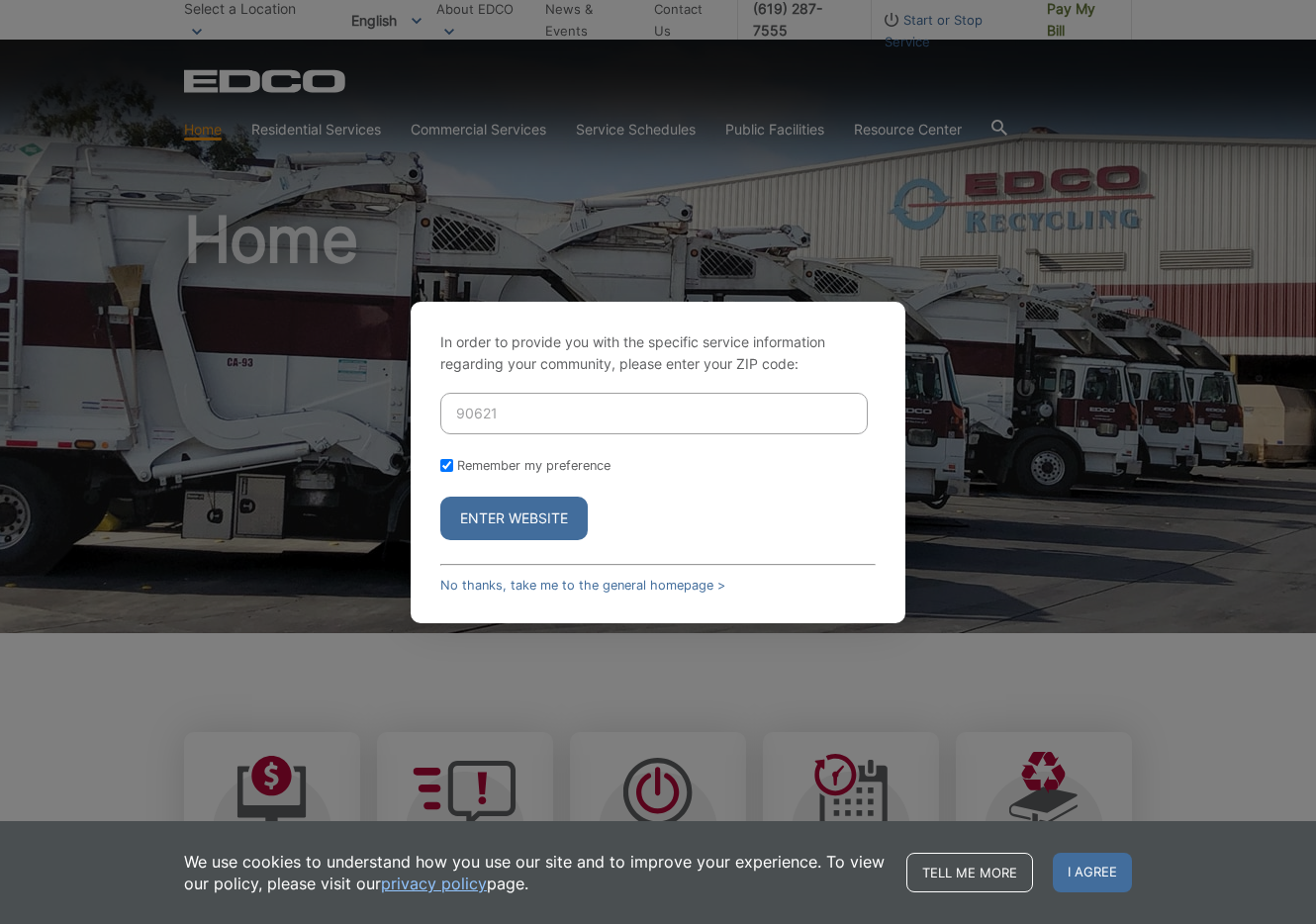 click on "Enter Website" at bounding box center (514, 518) 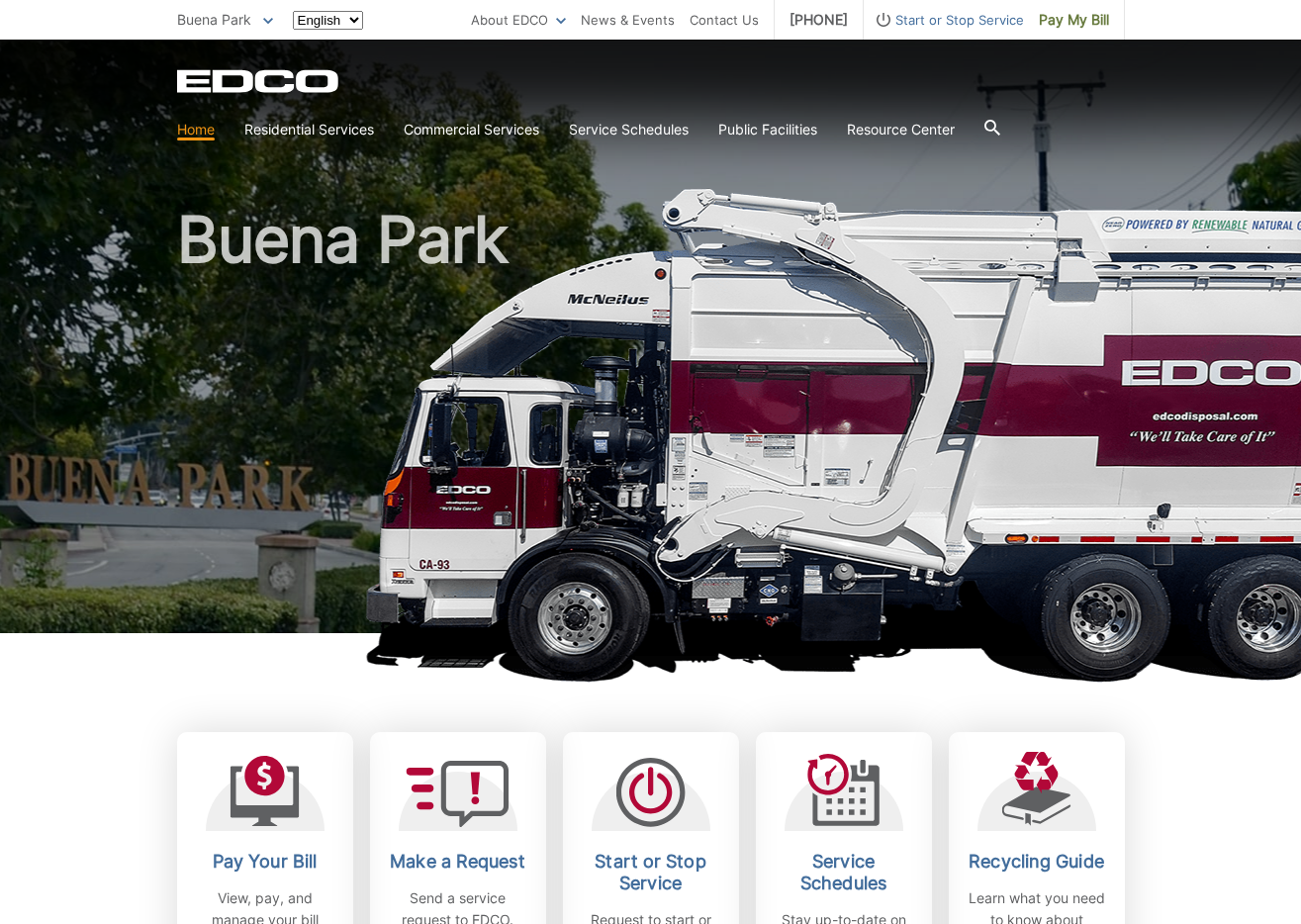 scroll, scrollTop: 0, scrollLeft: 0, axis: both 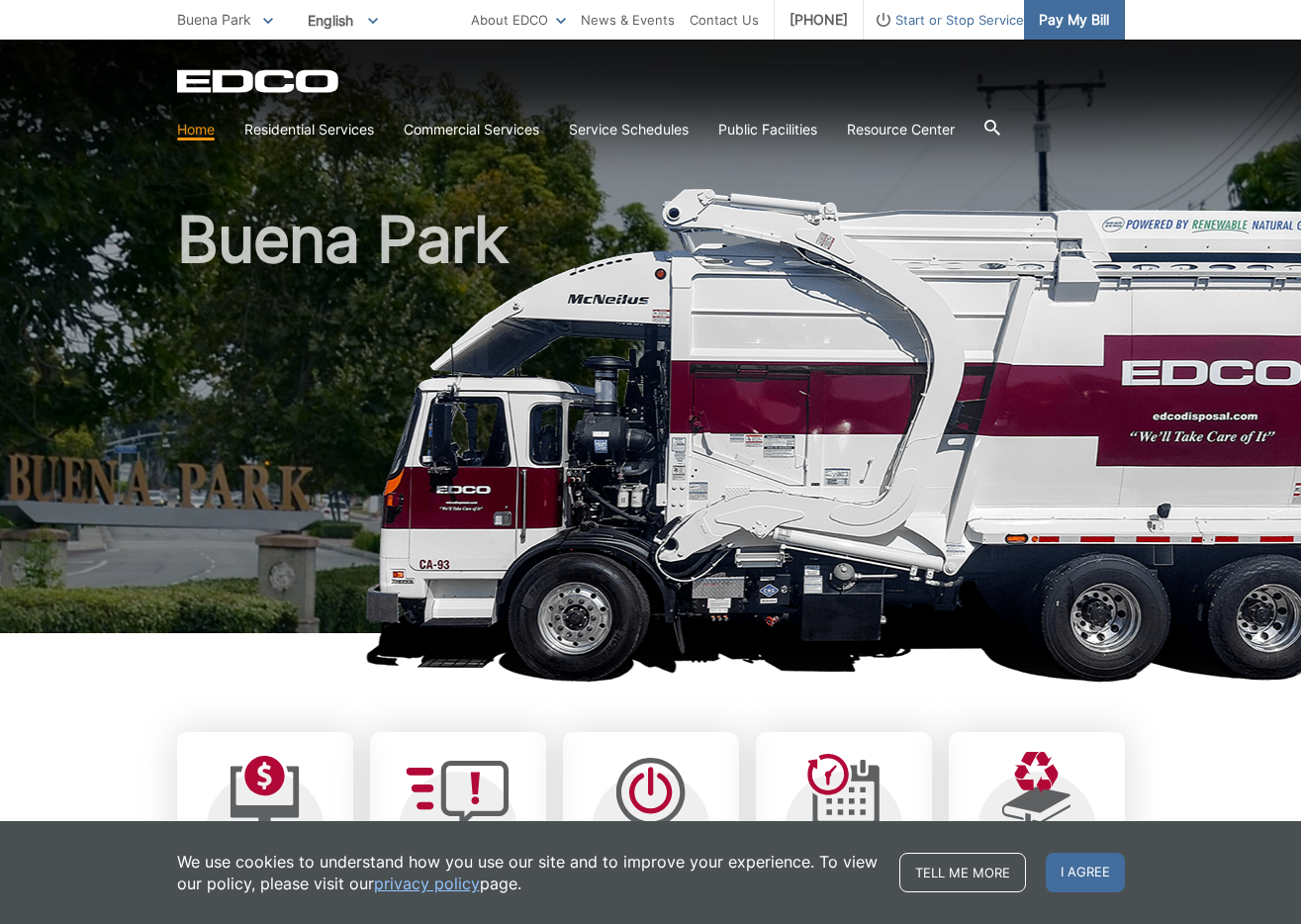 click on "Pay My Bill" at bounding box center (1073, 20) 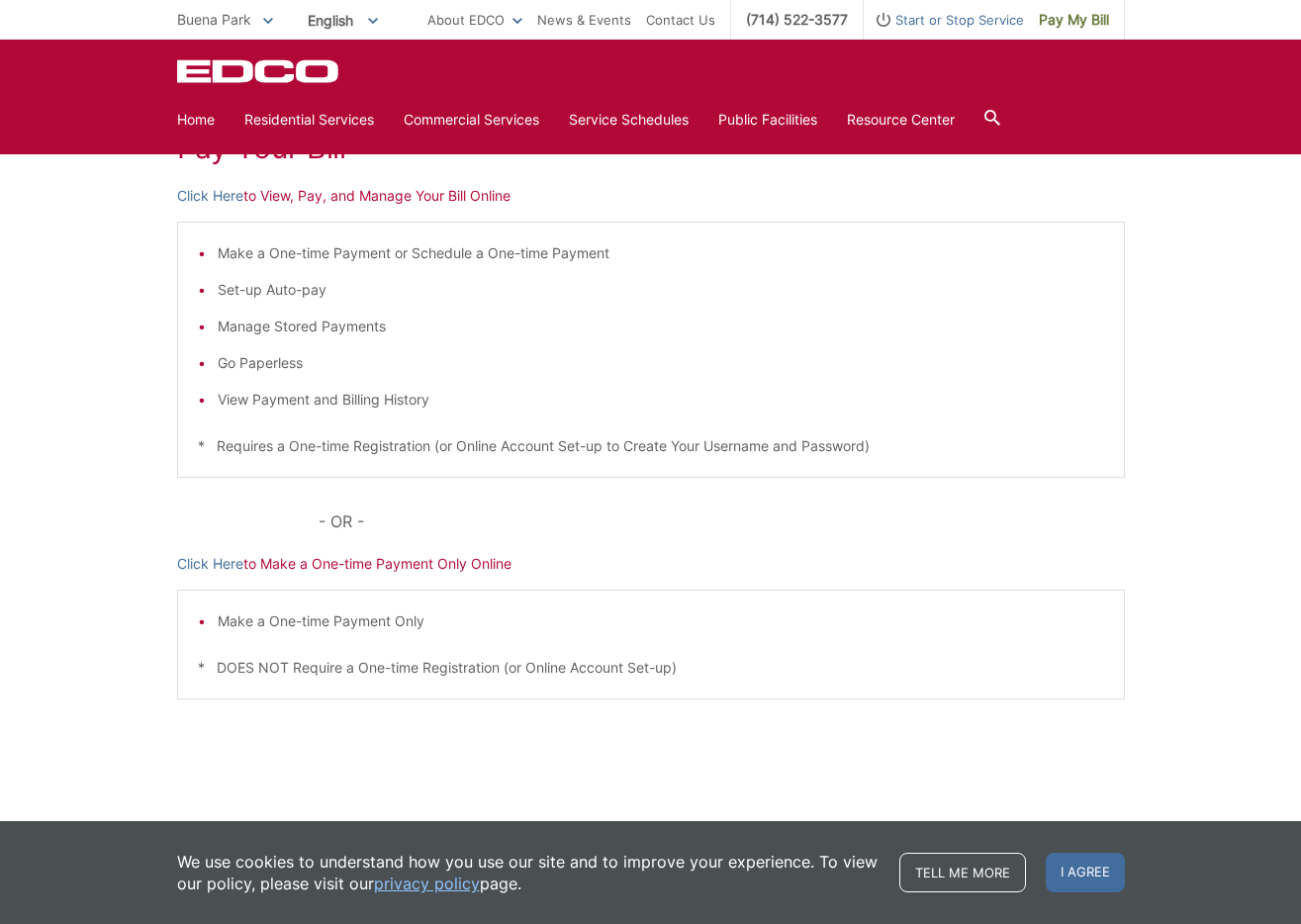 scroll, scrollTop: 321, scrollLeft: 0, axis: vertical 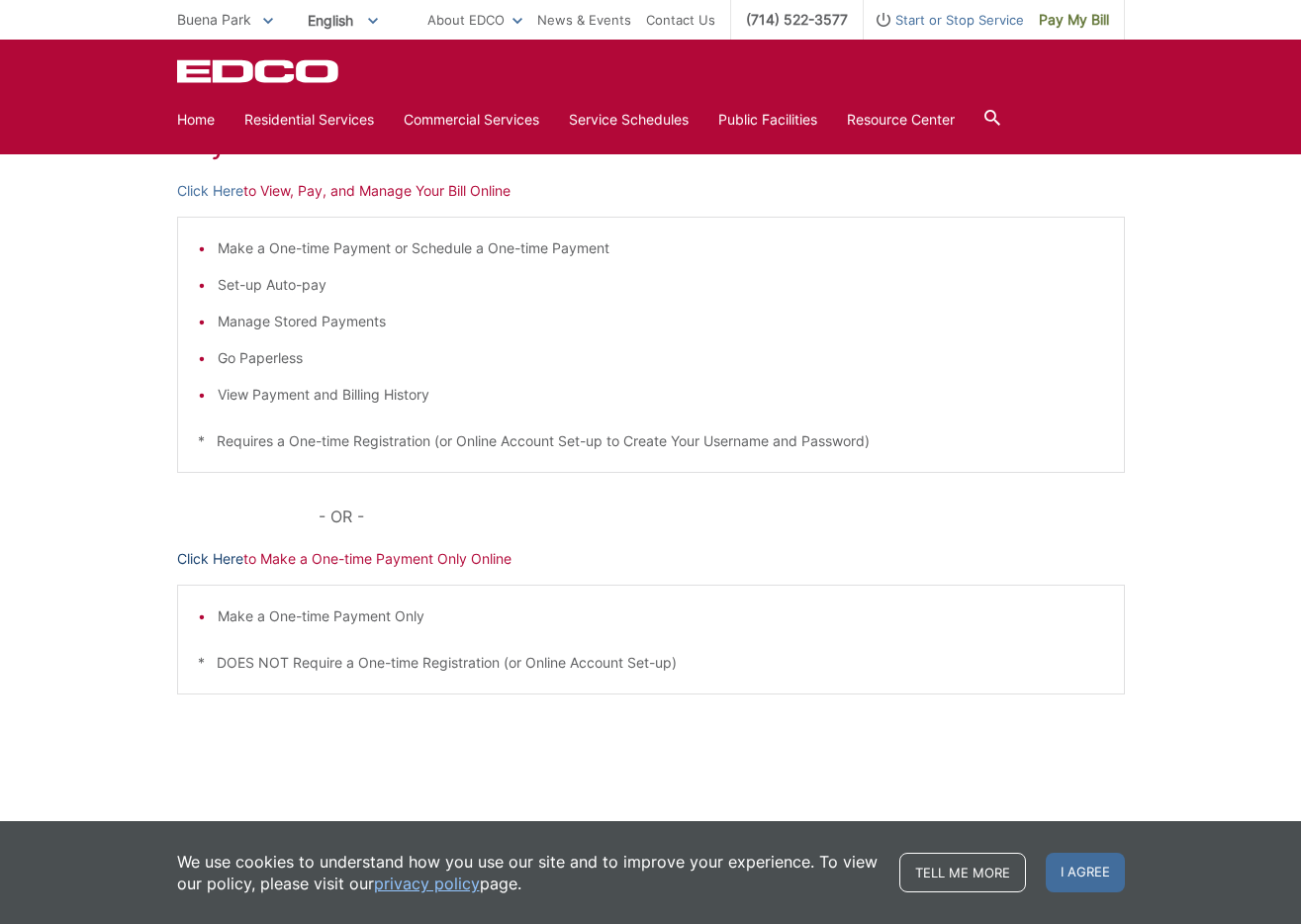 click on "Click Here" at bounding box center (210, 559) 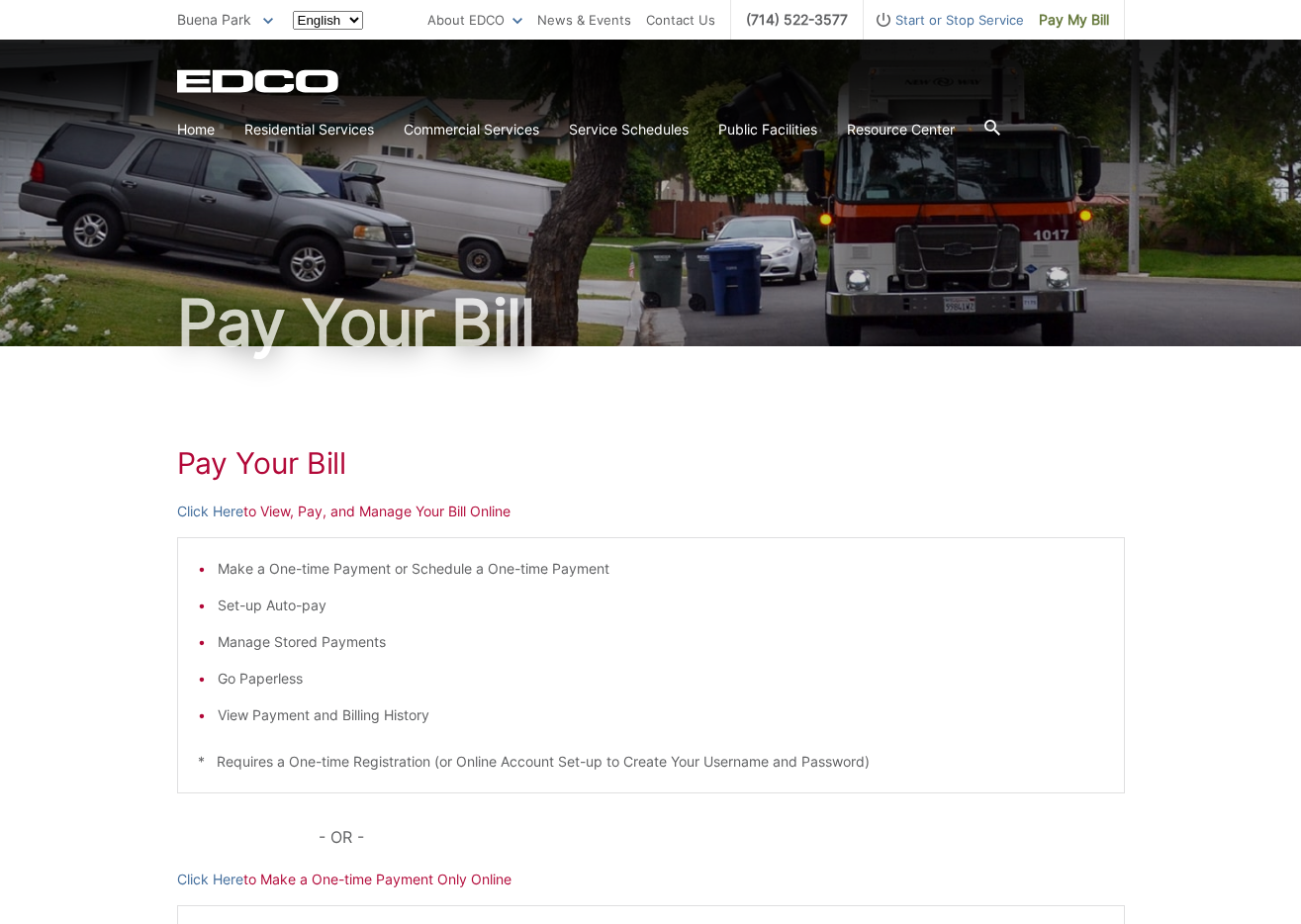 scroll, scrollTop: 0, scrollLeft: 0, axis: both 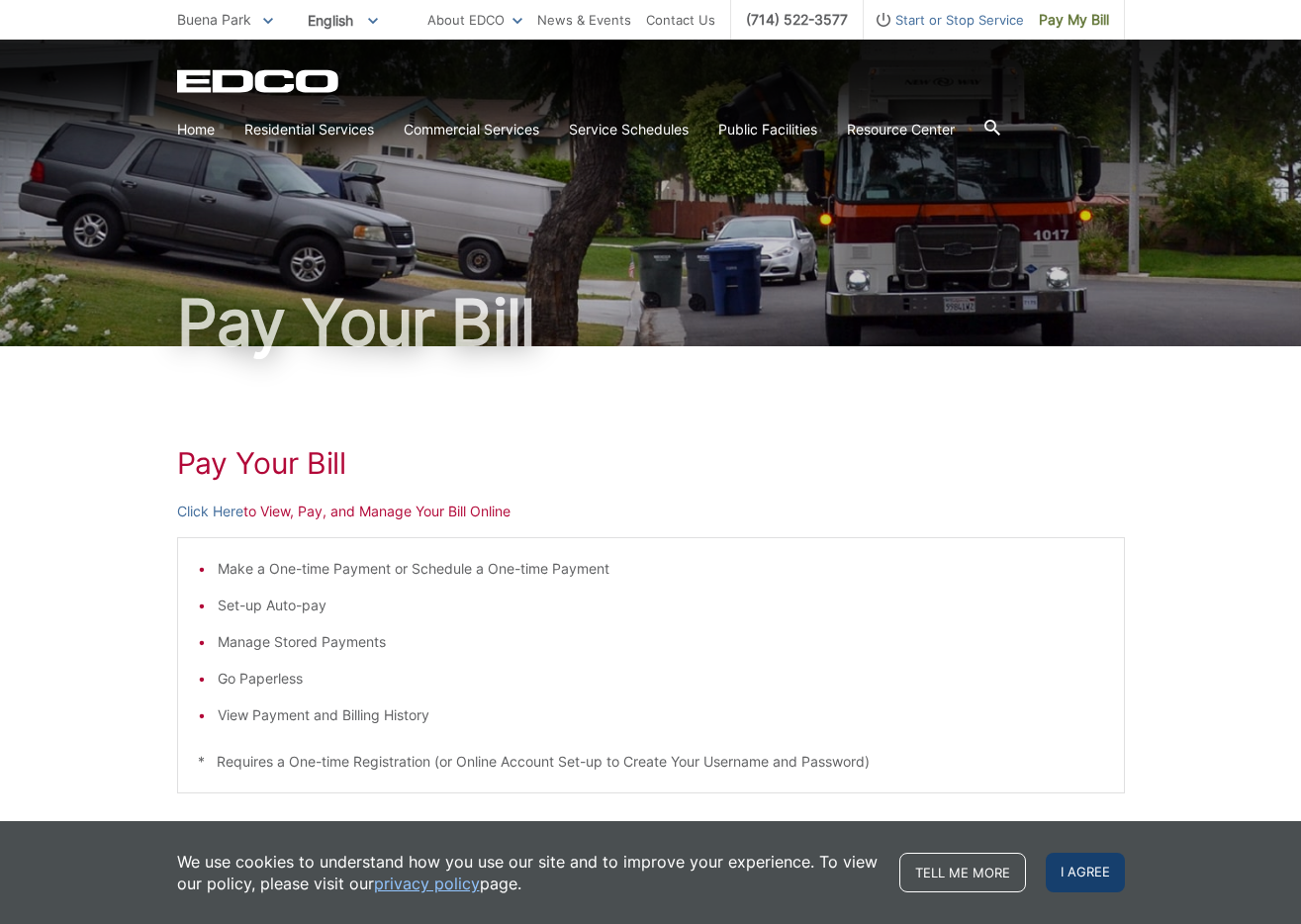 click on "I agree" at bounding box center (1085, 873) 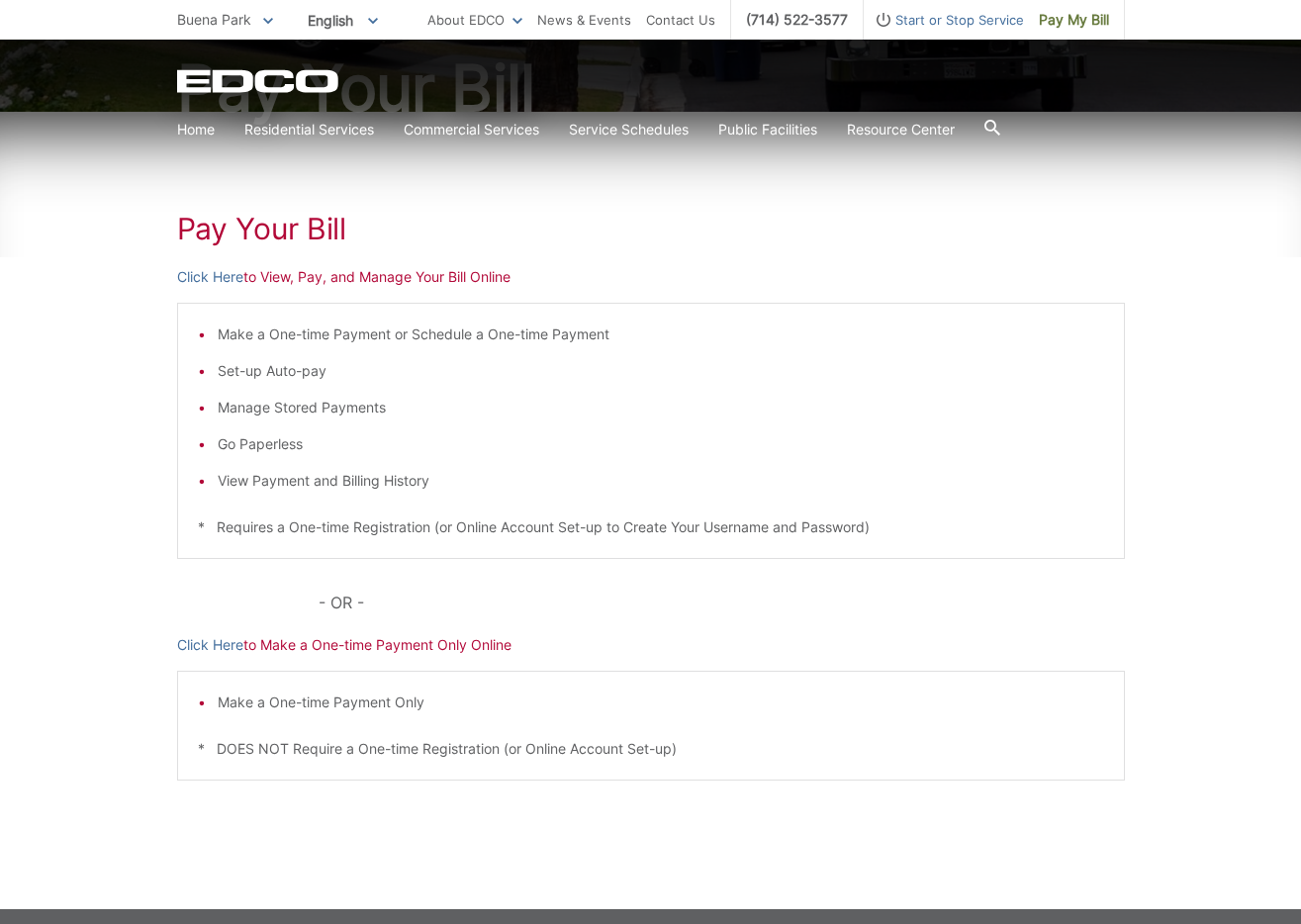 scroll, scrollTop: 297, scrollLeft: 0, axis: vertical 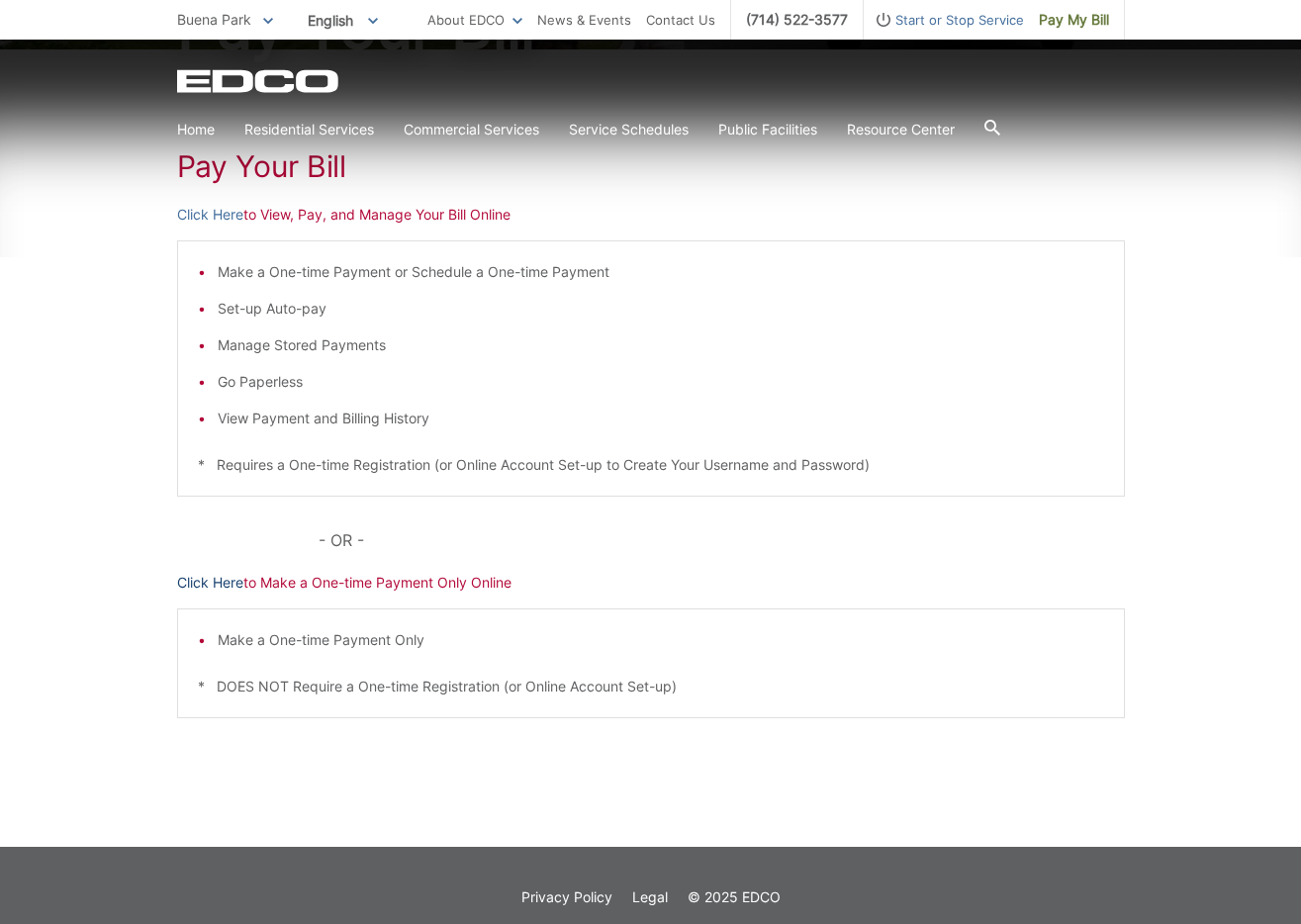 click on "Click Here" at bounding box center [210, 583] 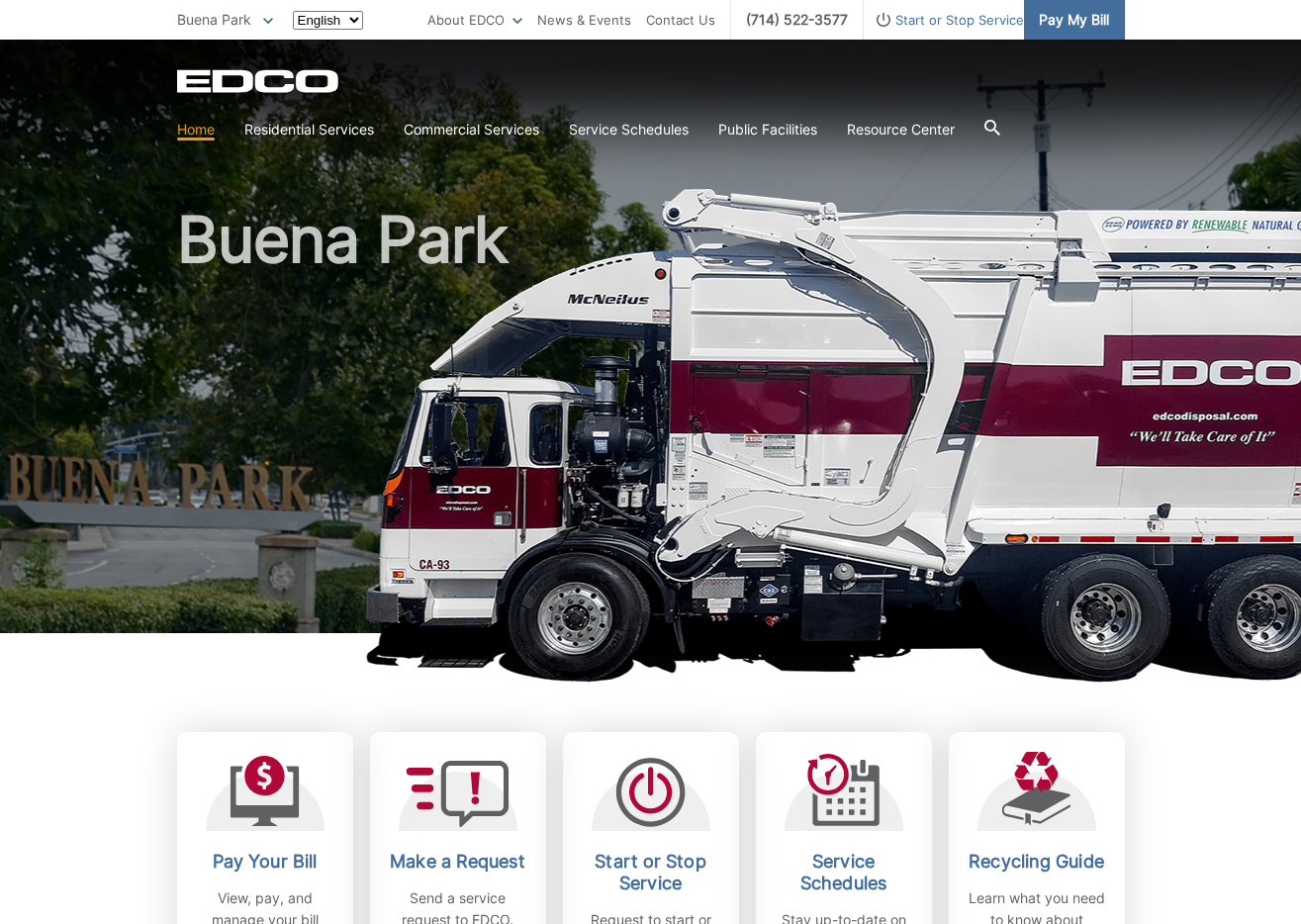 scroll, scrollTop: 0, scrollLeft: 0, axis: both 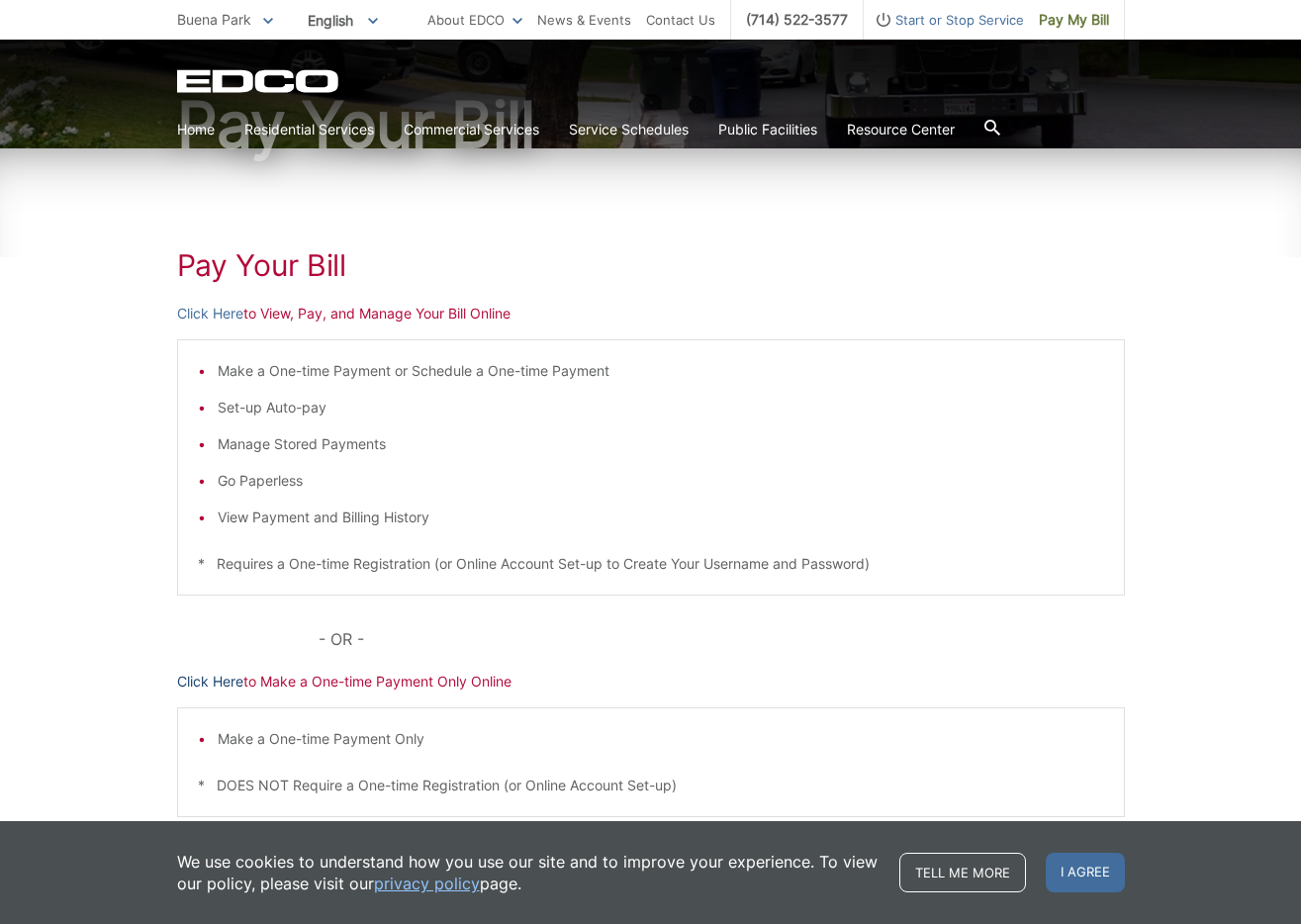 click on "Click Here" at bounding box center [210, 682] 